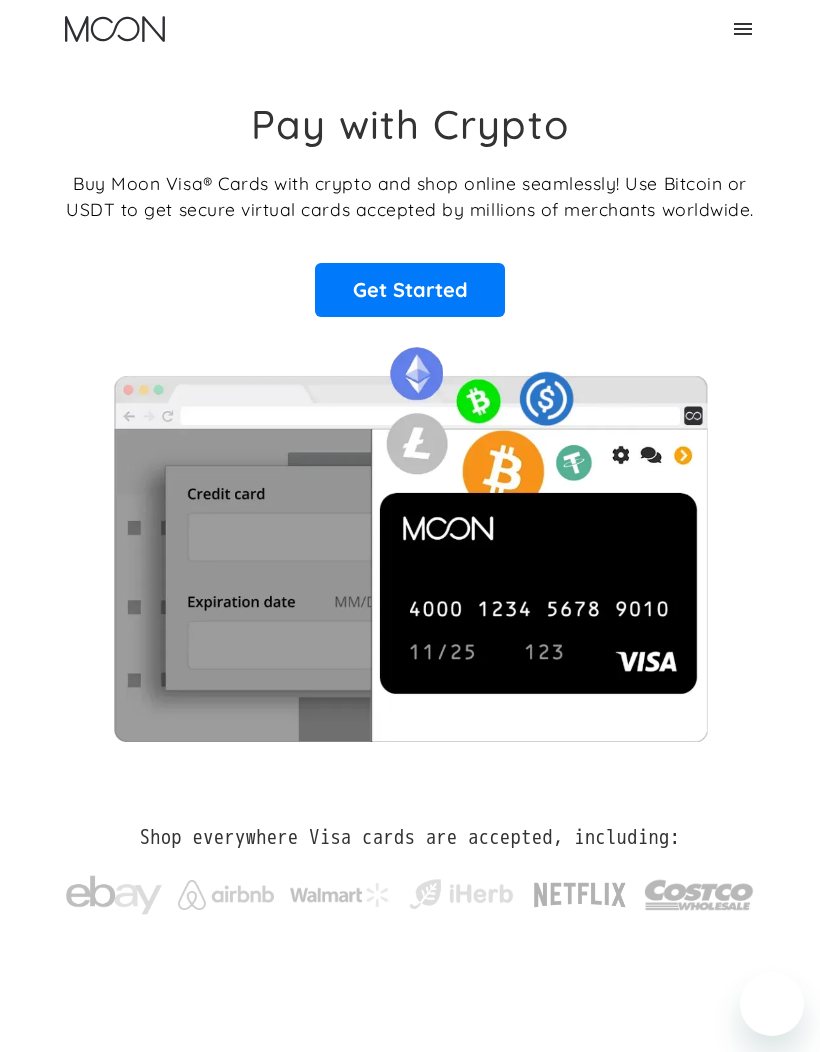 scroll, scrollTop: 0, scrollLeft: 0, axis: both 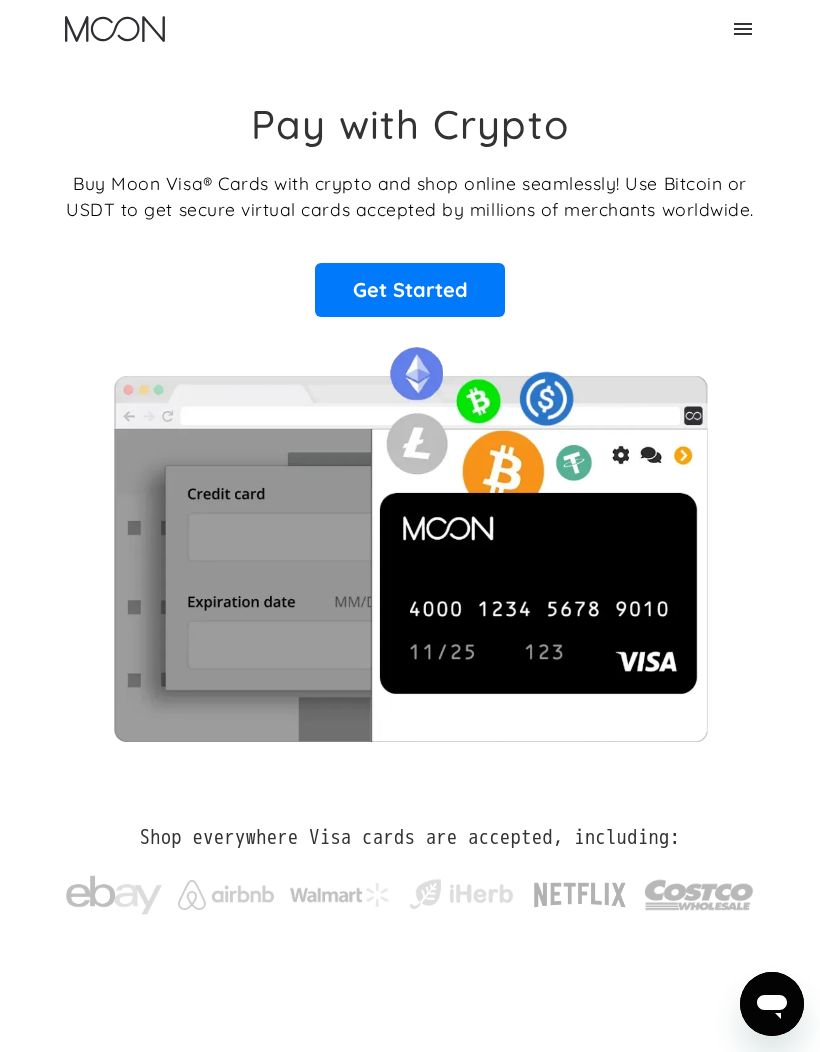 click on "Get Started" at bounding box center [410, 290] 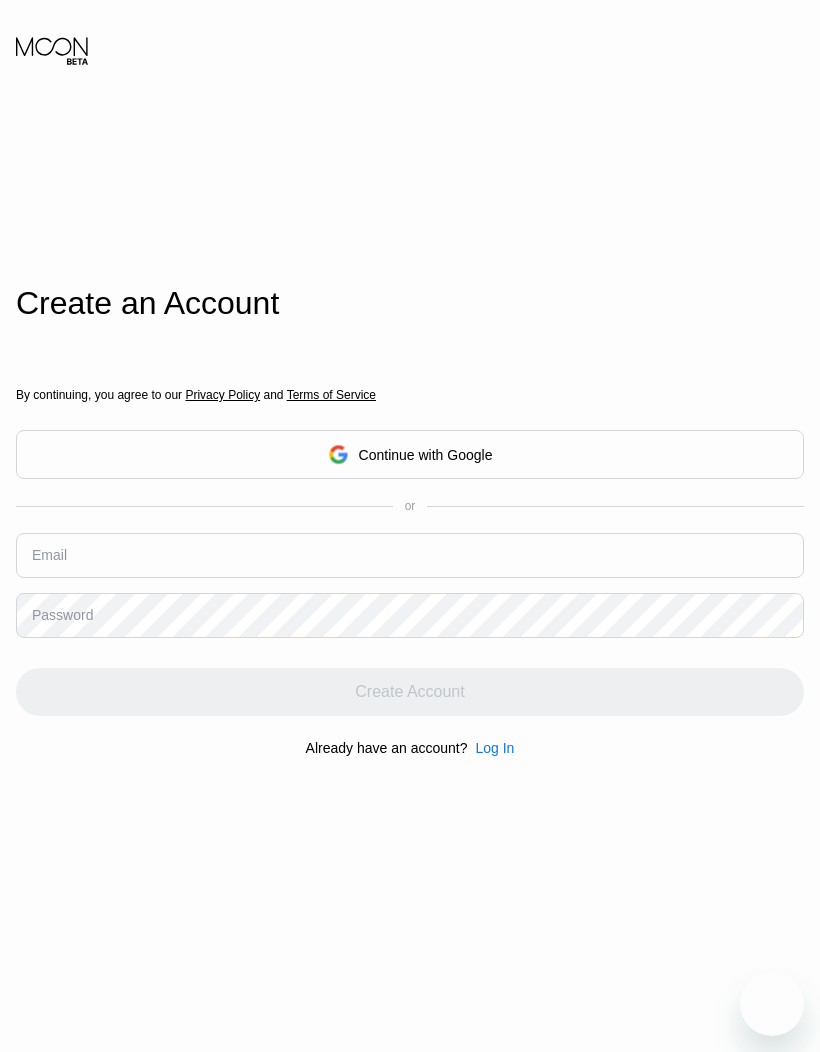 scroll, scrollTop: 0, scrollLeft: 0, axis: both 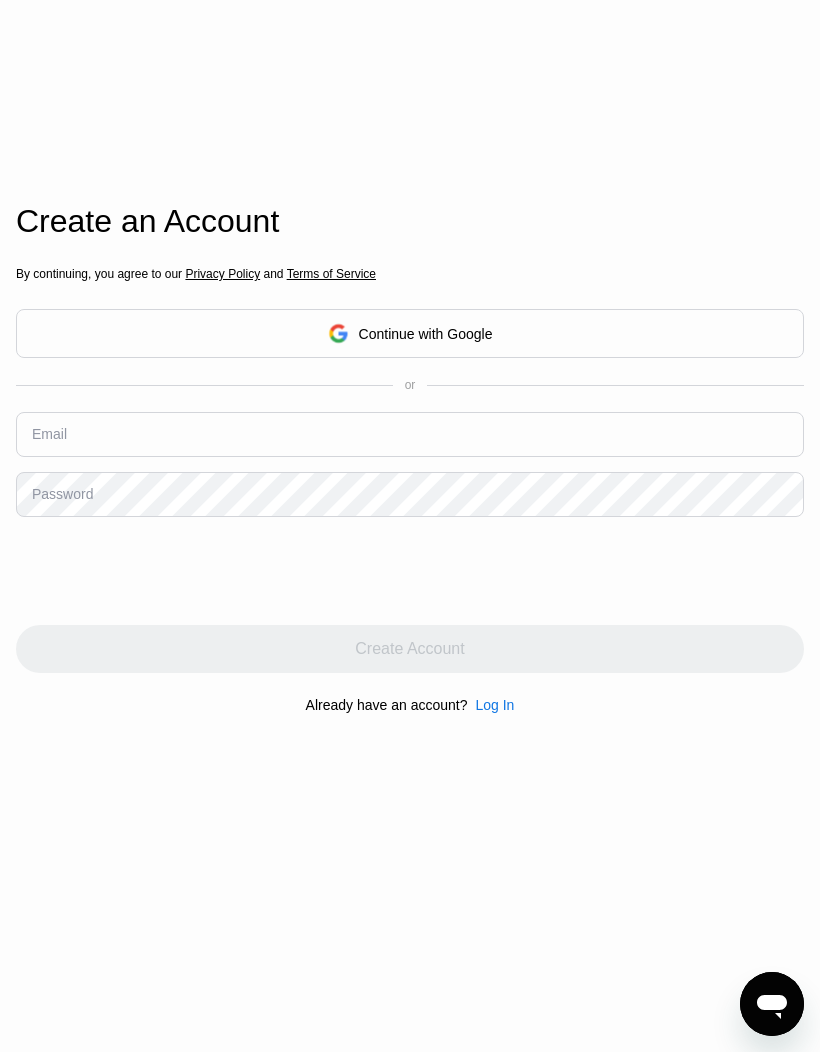 click at bounding box center [410, 434] 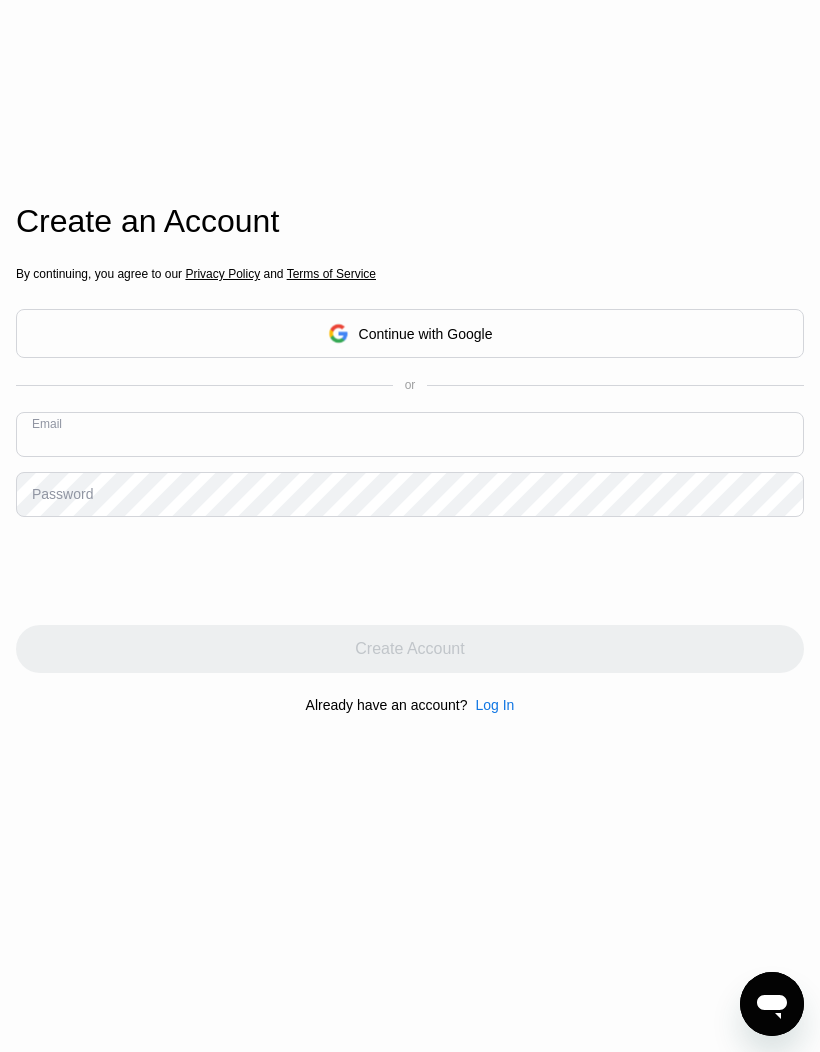 click at bounding box center [410, 434] 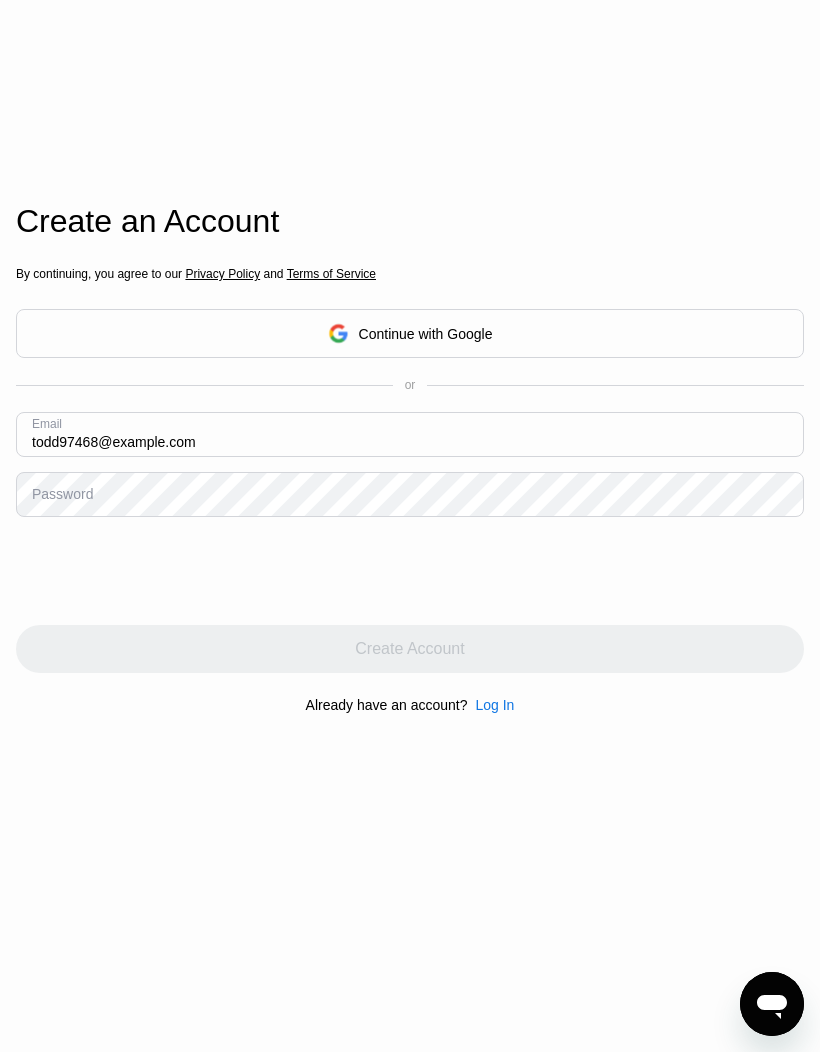 type on "todd97468@example.com" 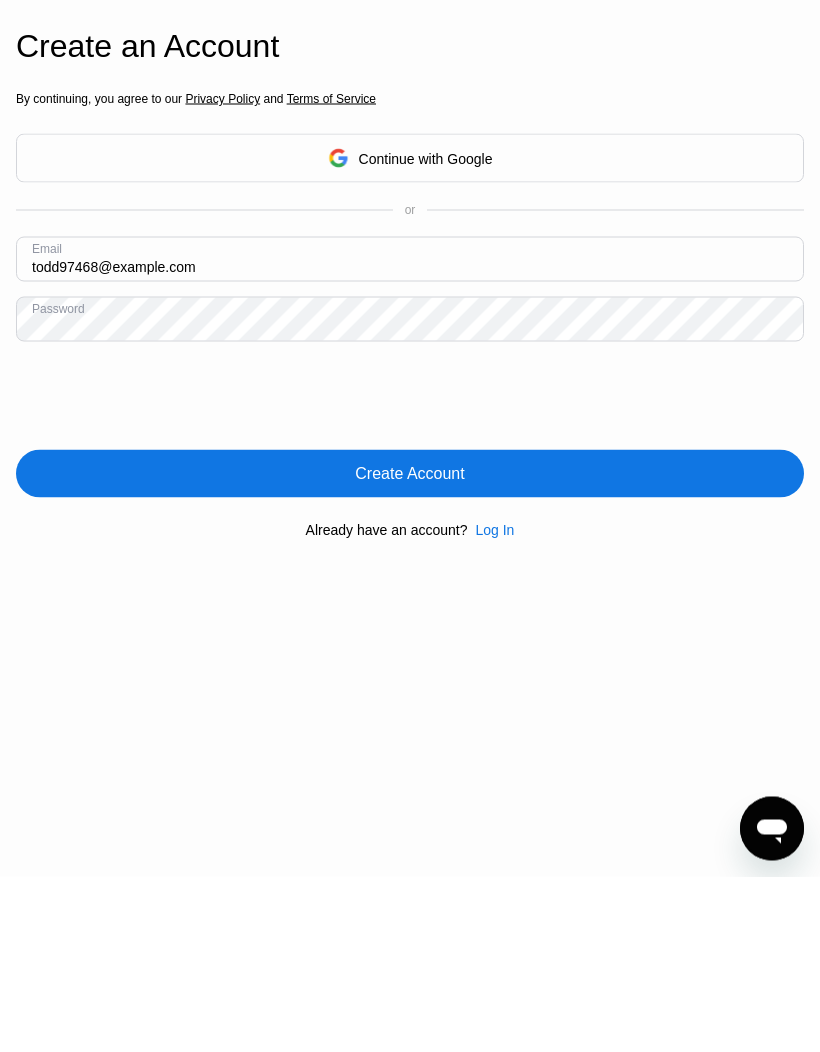 scroll, scrollTop: 339, scrollLeft: 0, axis: vertical 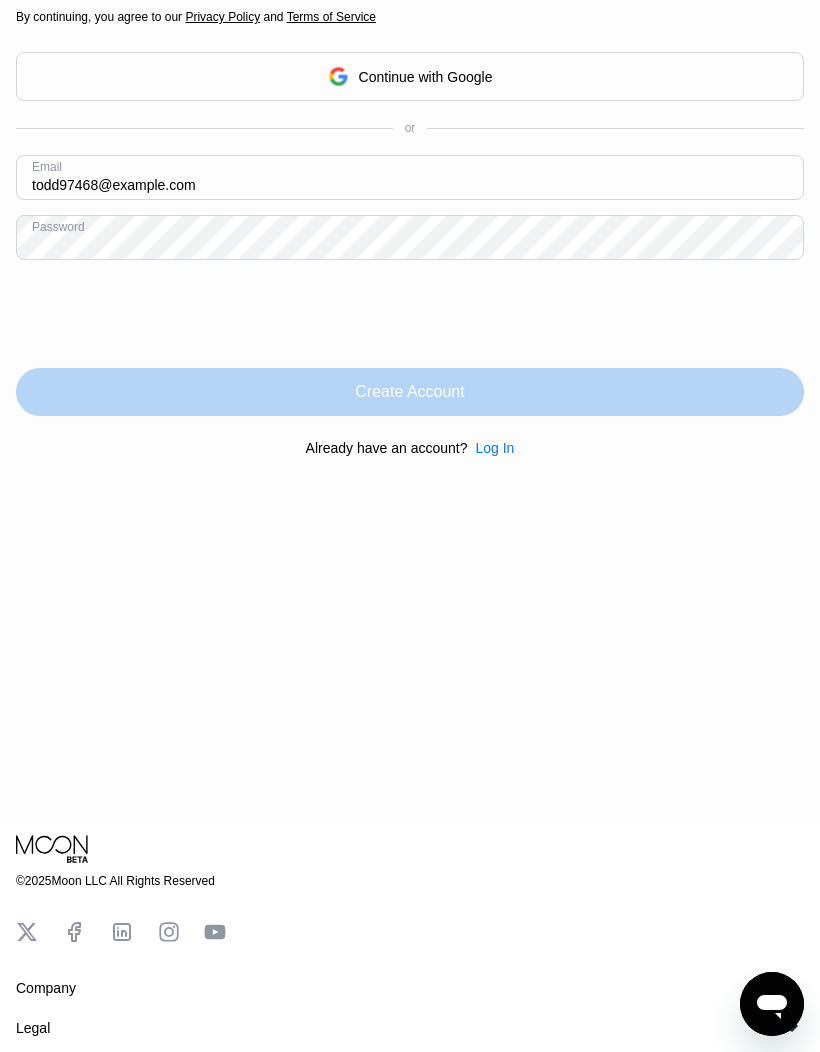 click on "Create Account" at bounding box center (410, 392) 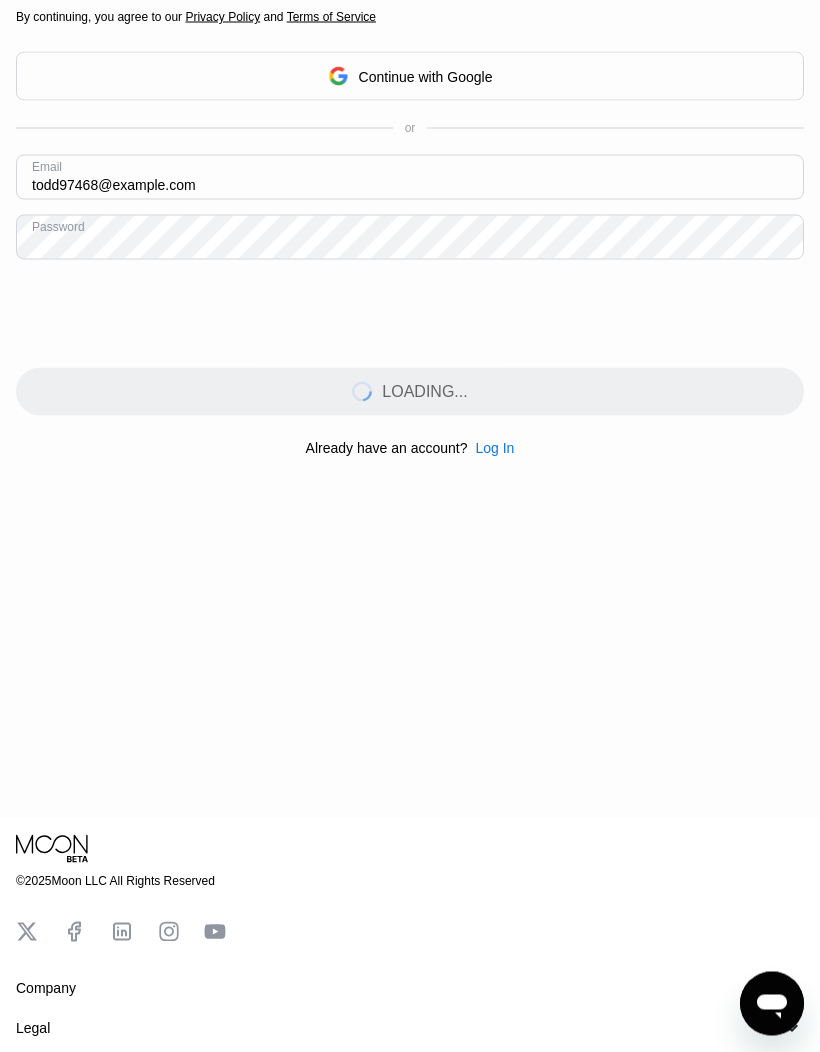 scroll, scrollTop: 340, scrollLeft: 0, axis: vertical 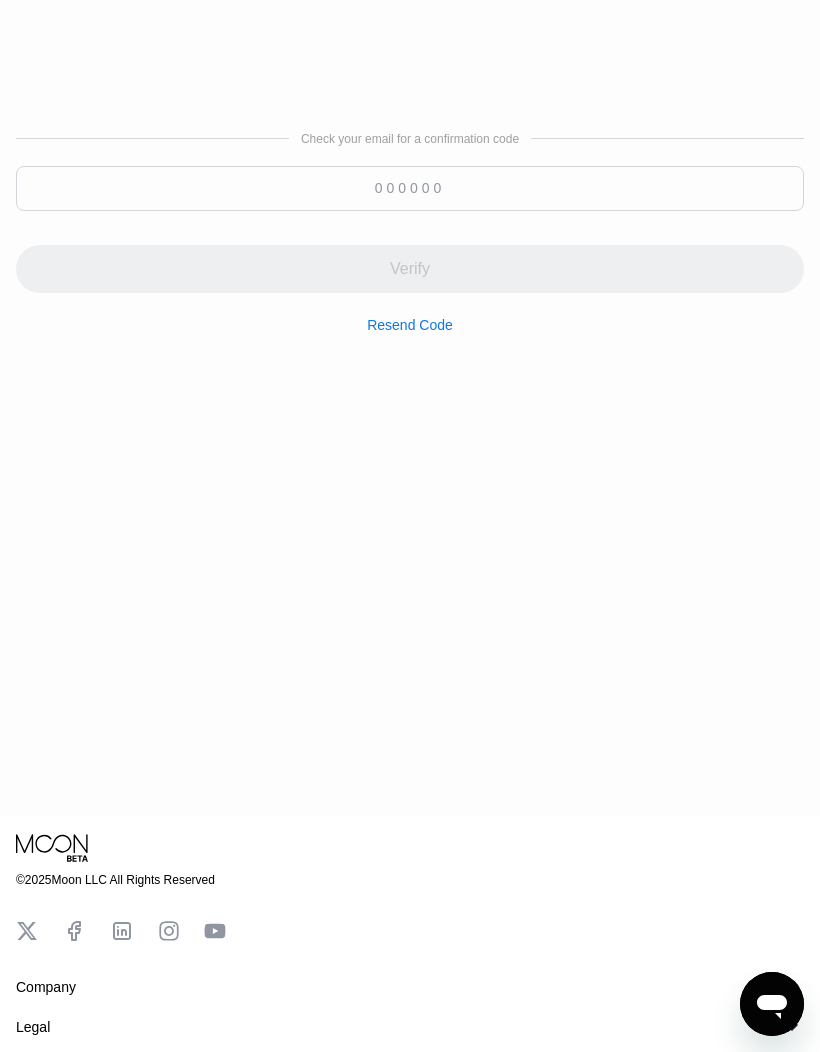 click at bounding box center [410, 188] 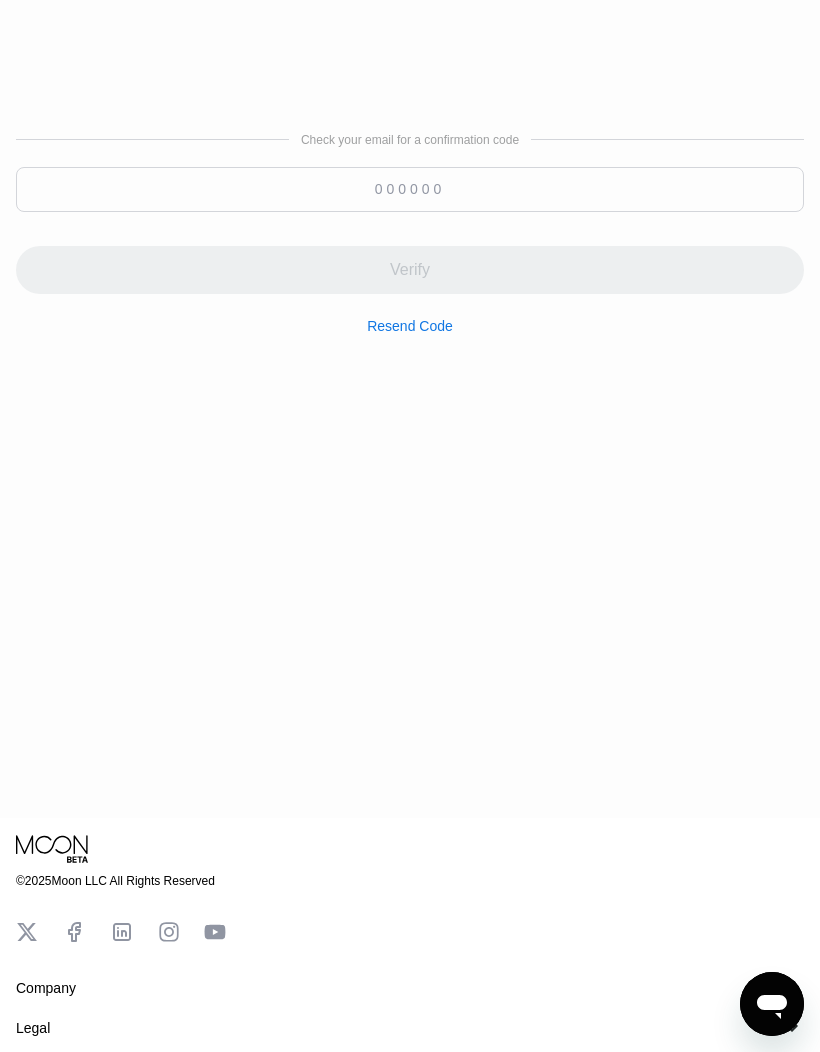 paste on "801411" 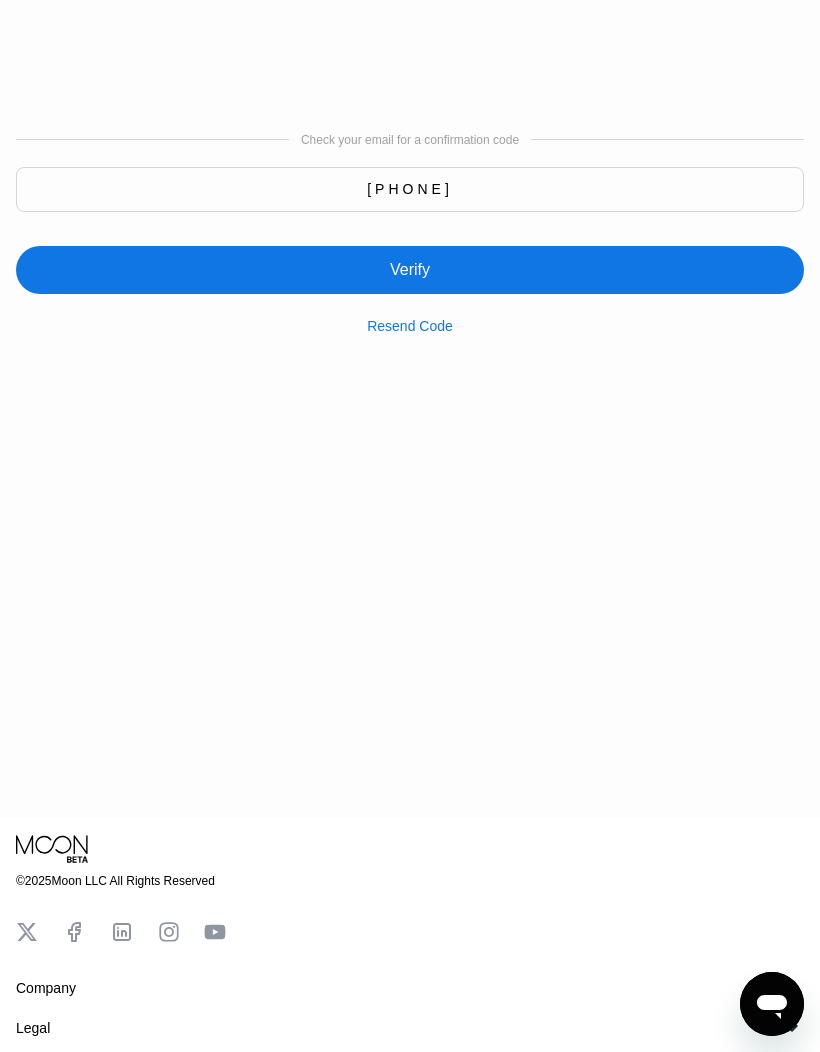 type on "801411" 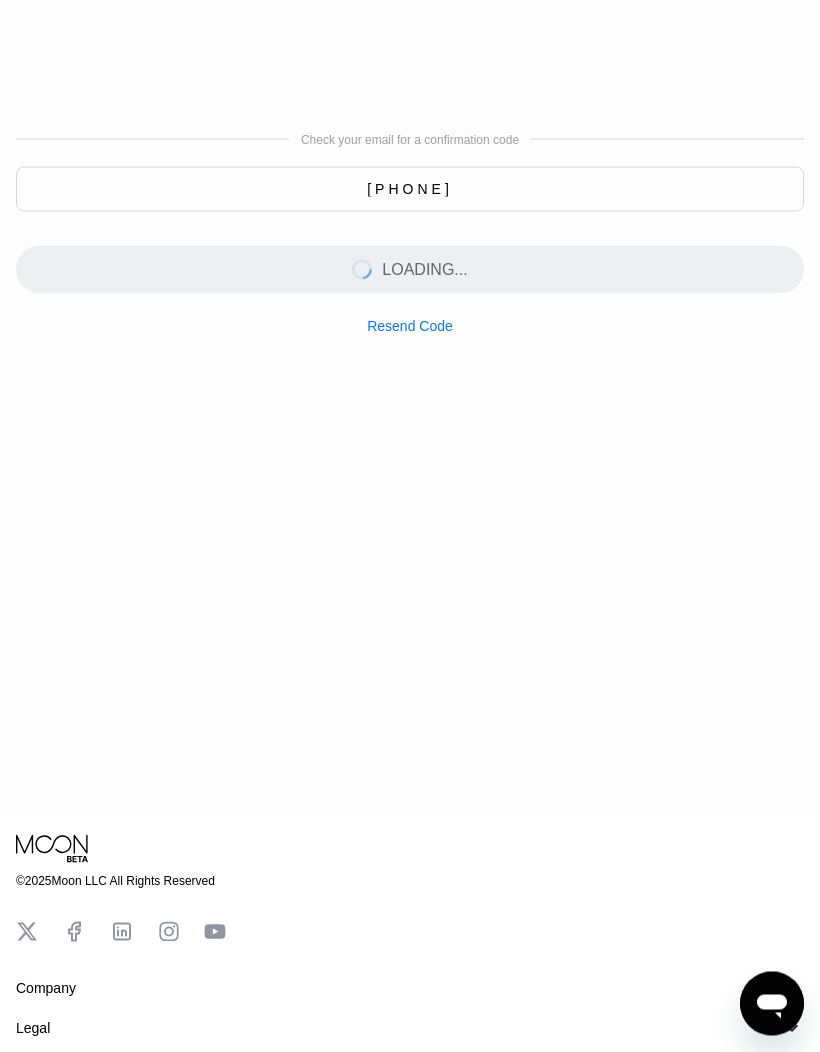scroll, scrollTop: 0, scrollLeft: 0, axis: both 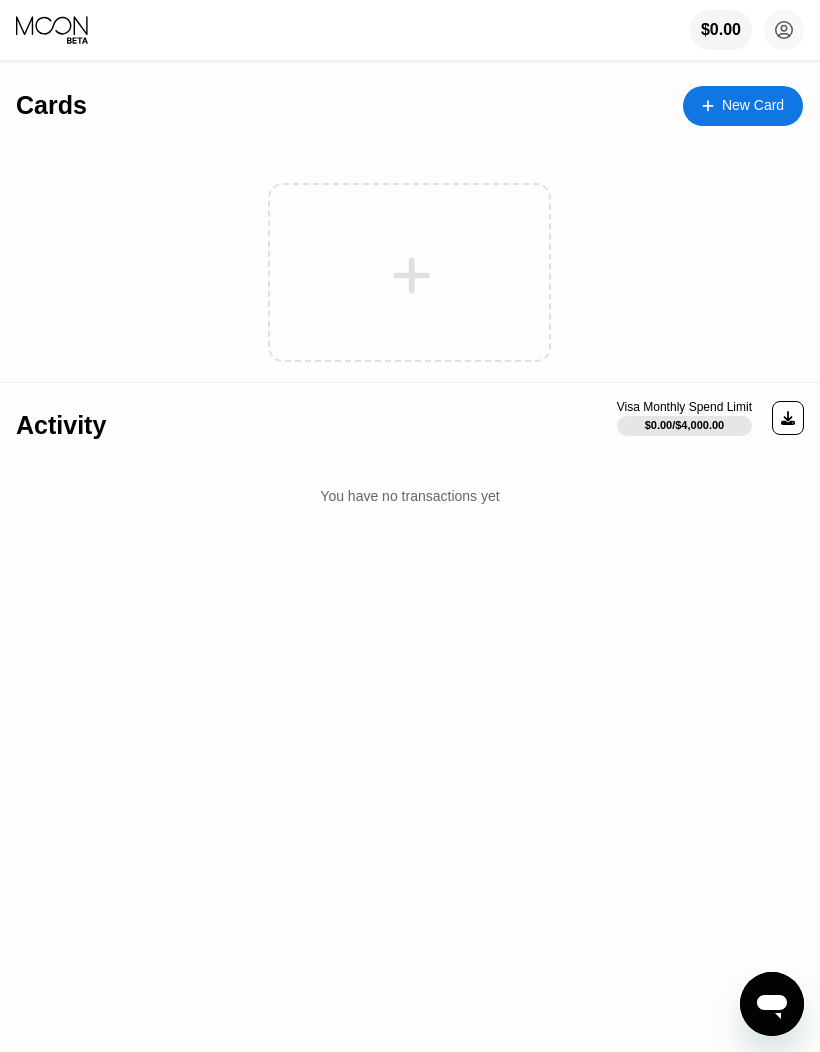 click on "New Card" at bounding box center [753, 105] 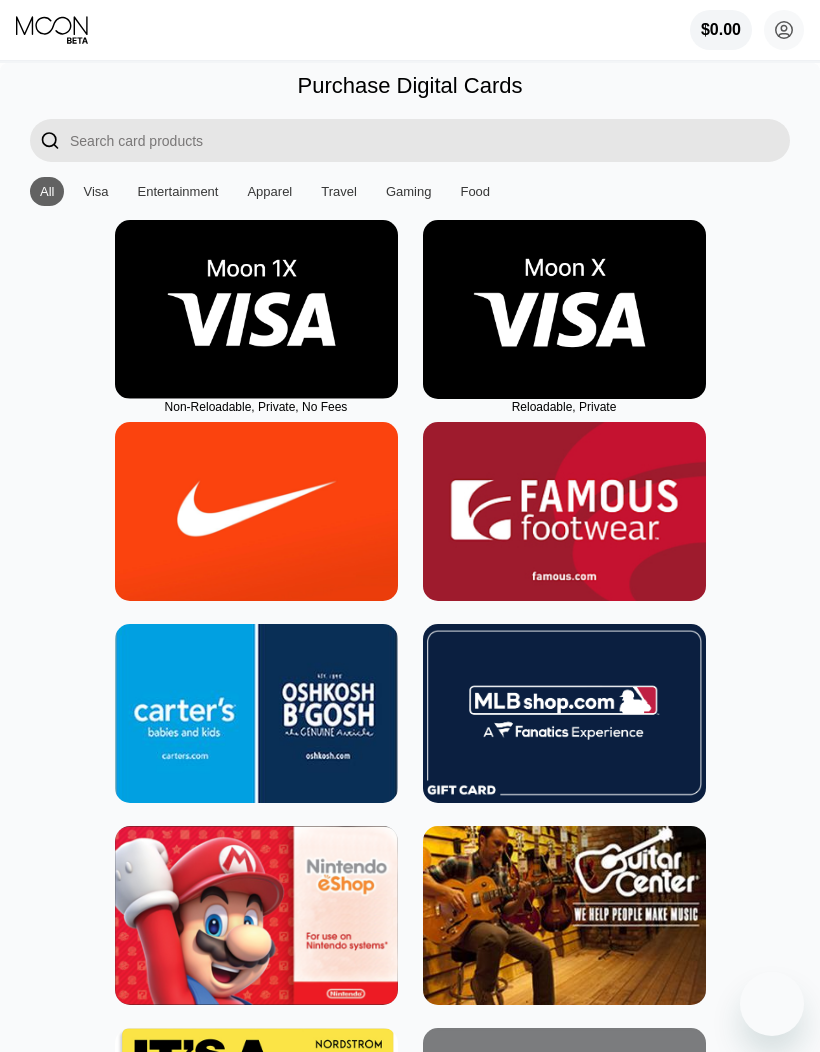scroll, scrollTop: 0, scrollLeft: 0, axis: both 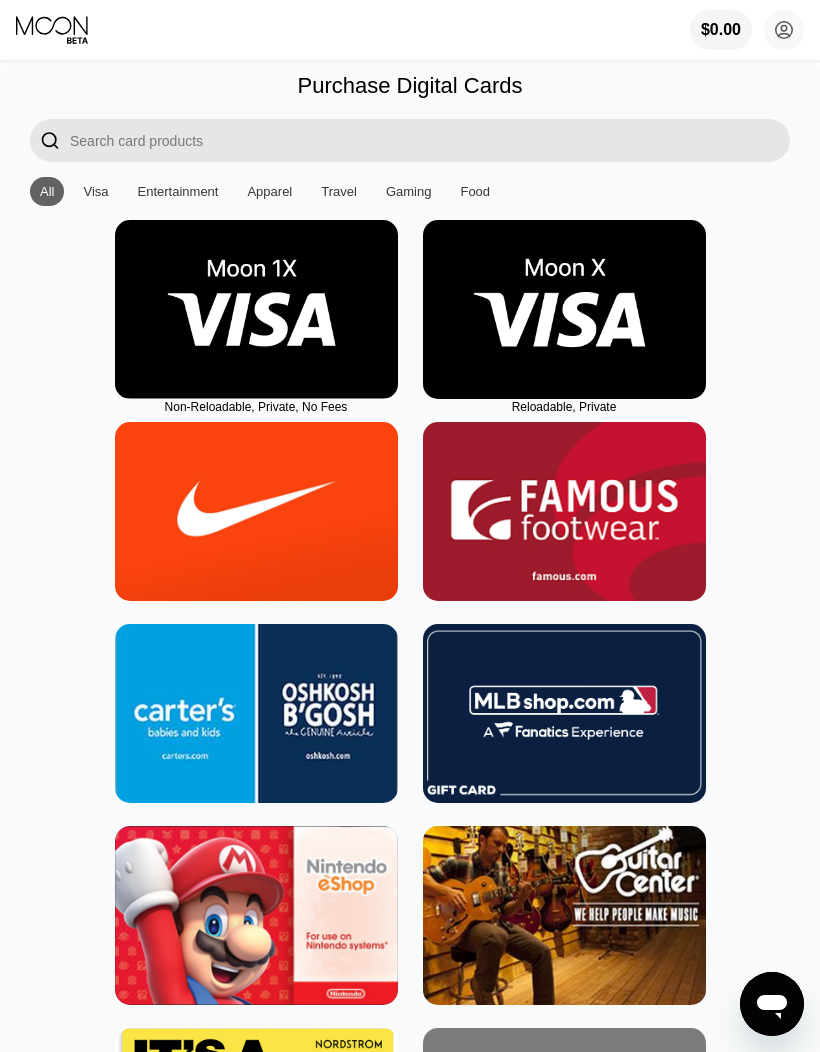 click on "Visa" at bounding box center (95, 191) 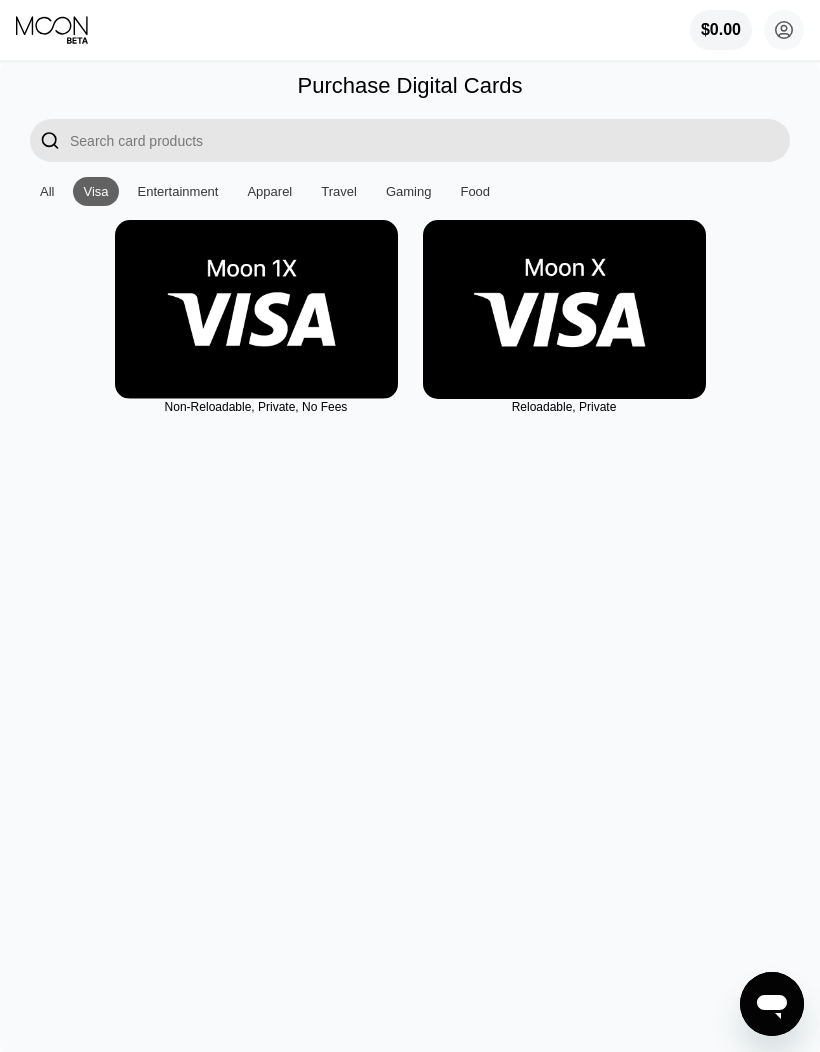 click on "Entertainment" at bounding box center [178, 191] 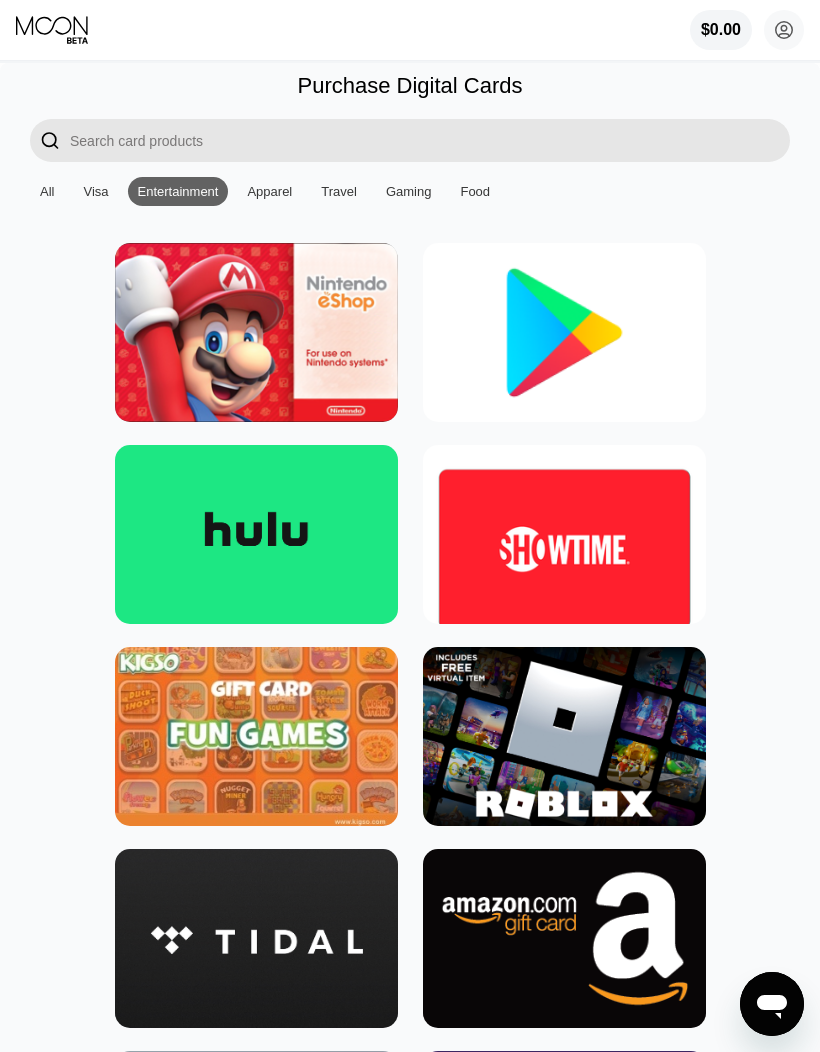 click on "Apparel" at bounding box center [269, 191] 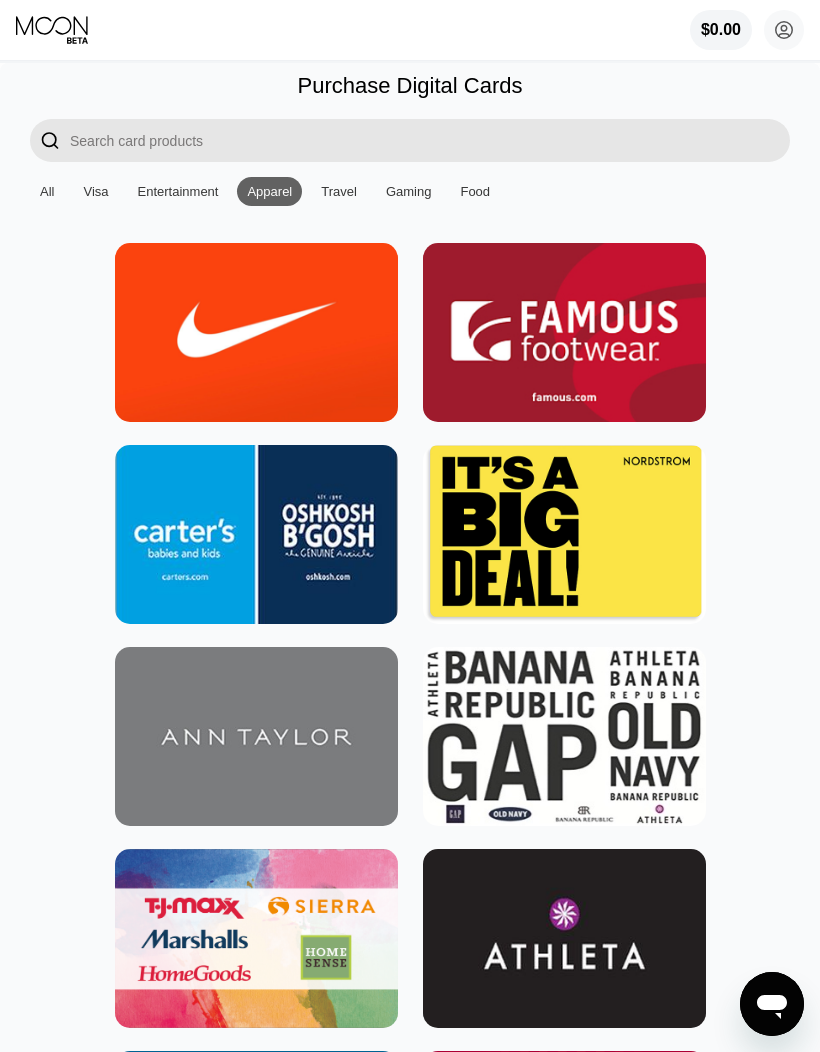 click on "Travel" at bounding box center [339, 191] 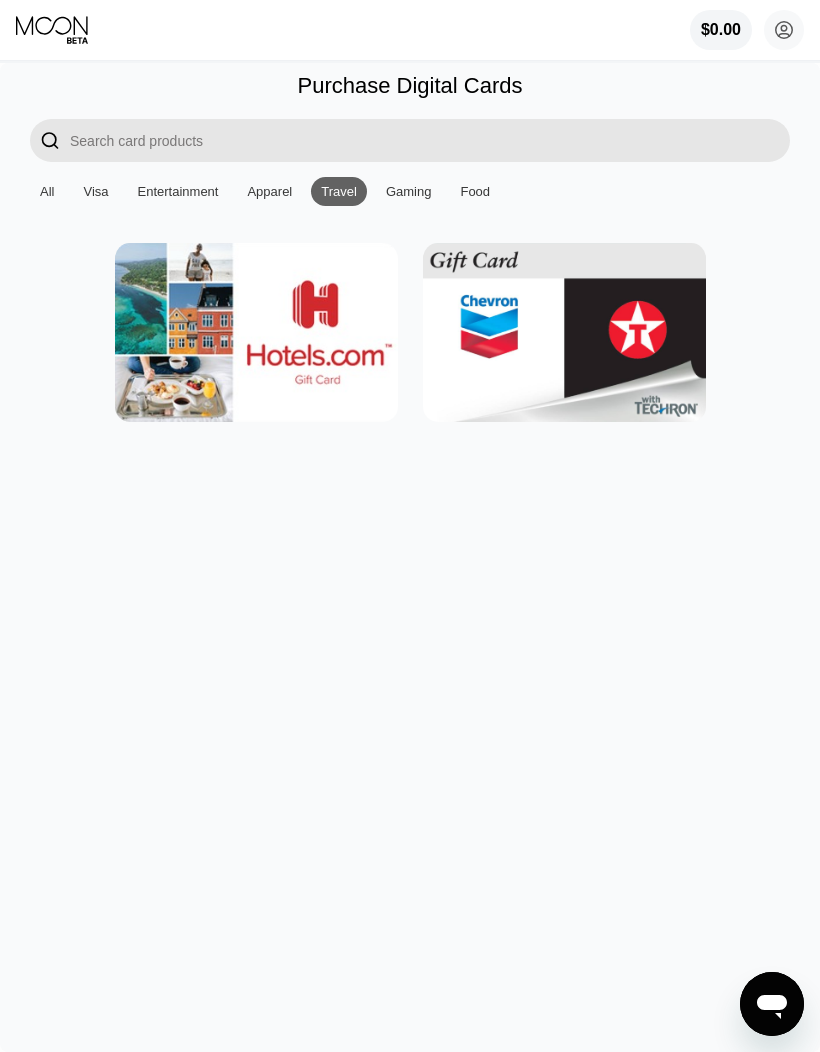 click on "Gaming" at bounding box center (409, 191) 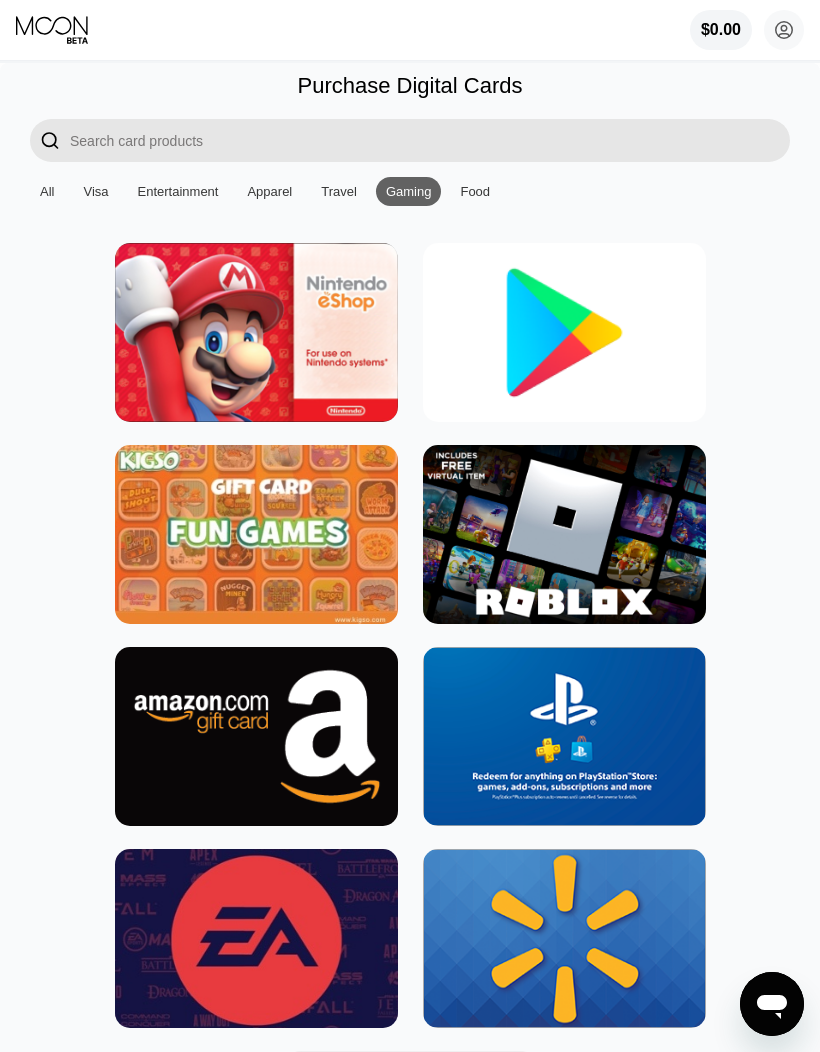 click on "Food" at bounding box center (475, 191) 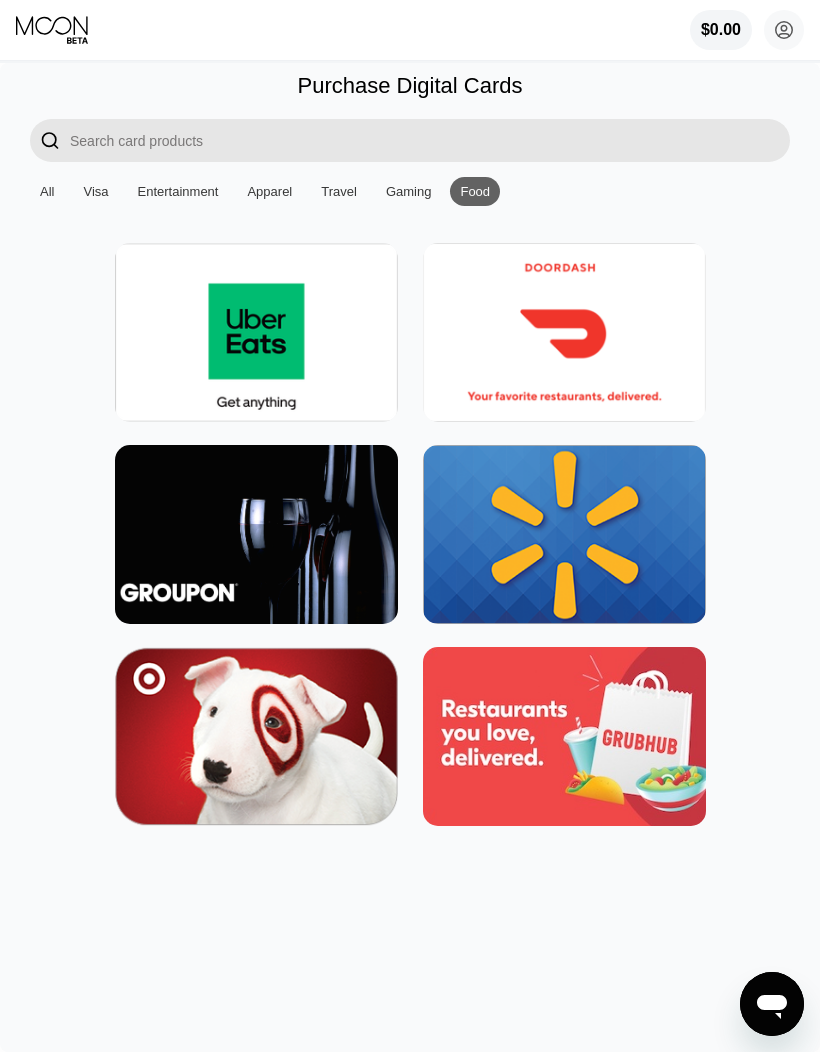 click on "Visa" at bounding box center (95, 191) 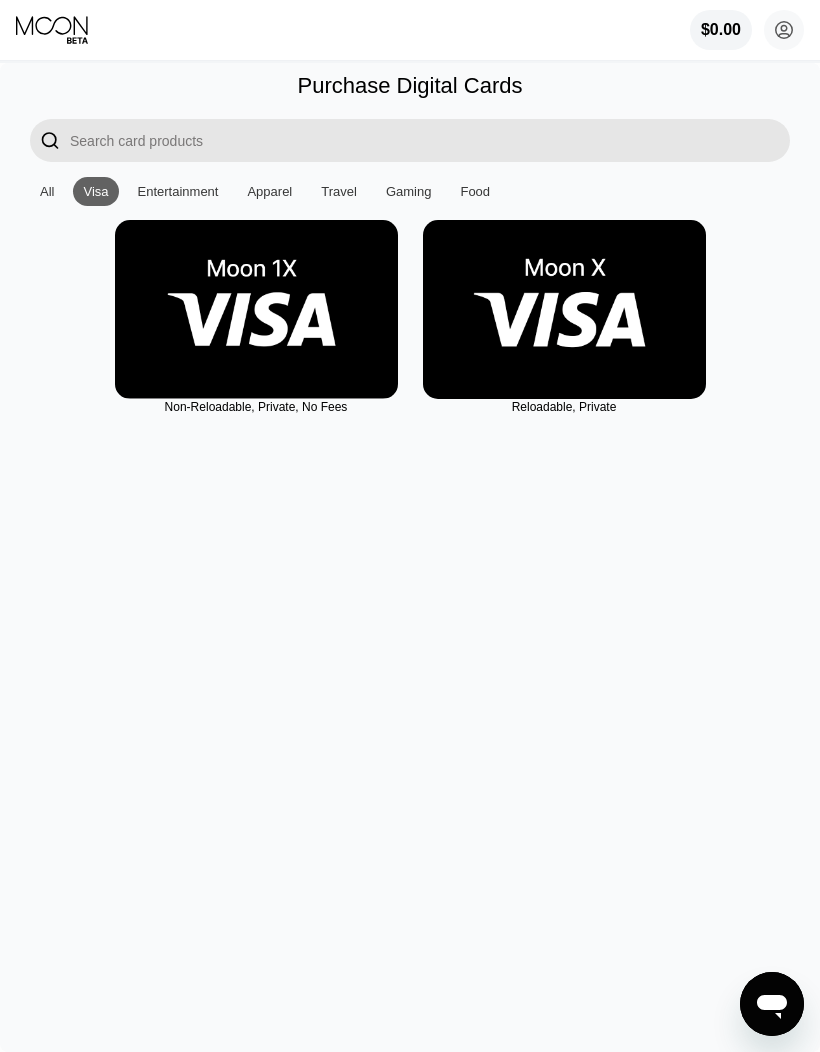 click at bounding box center [564, 309] 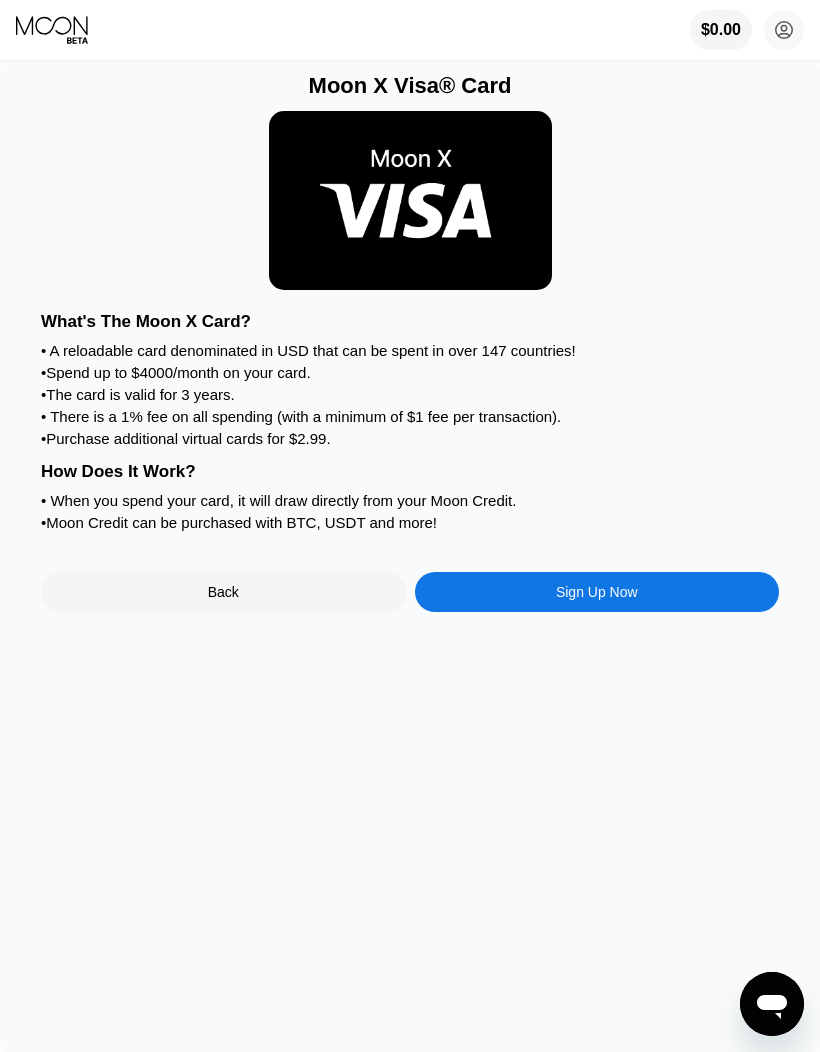 scroll, scrollTop: 1, scrollLeft: 0, axis: vertical 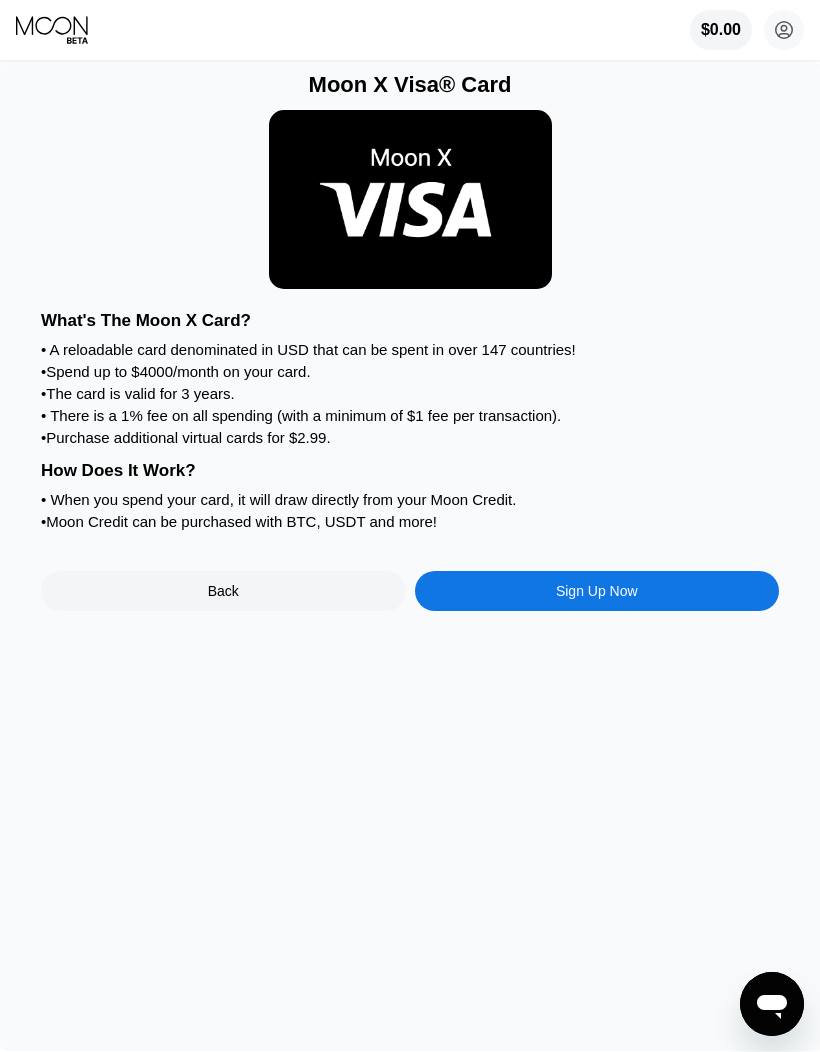 click on "Sign Up Now" at bounding box center [597, 591] 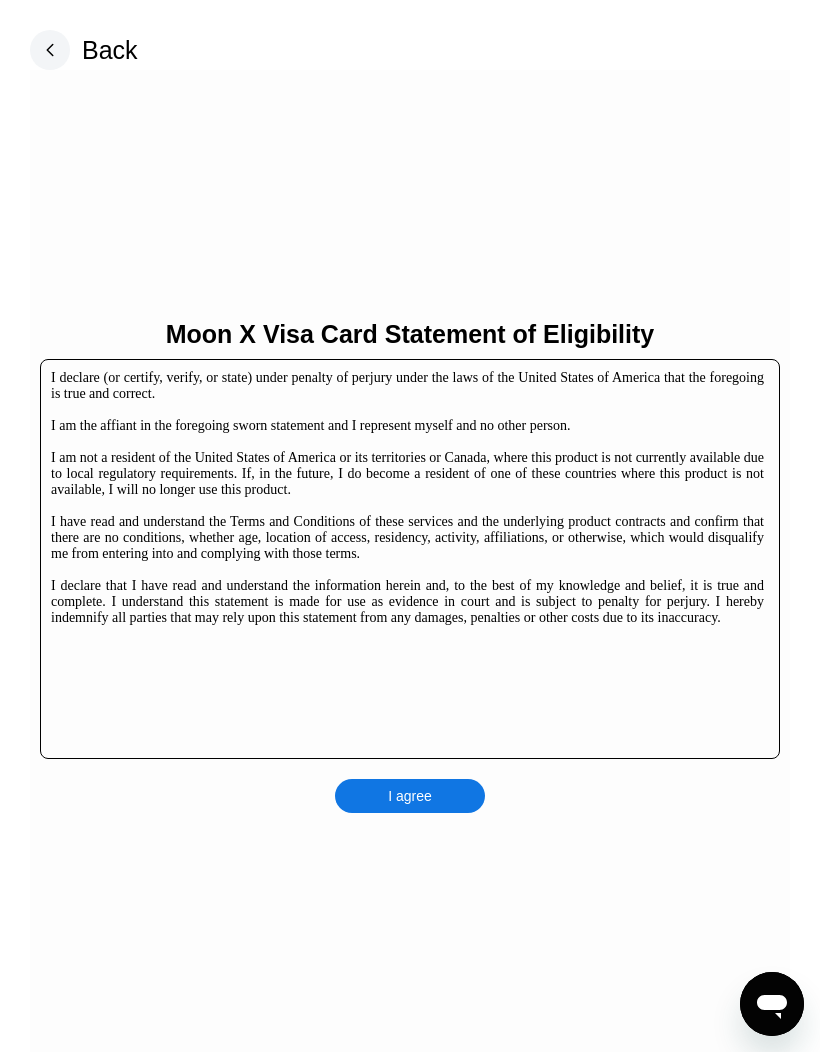 scroll, scrollTop: 403, scrollLeft: 0, axis: vertical 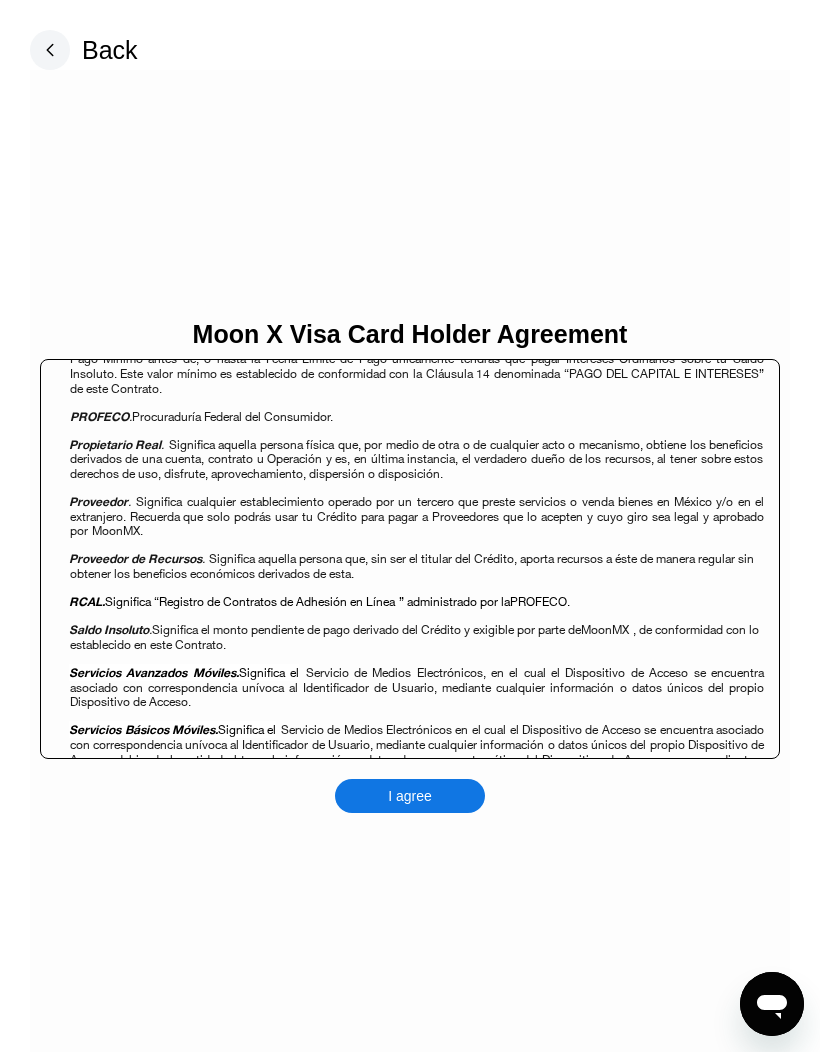 click on "I agree" at bounding box center (410, 796) 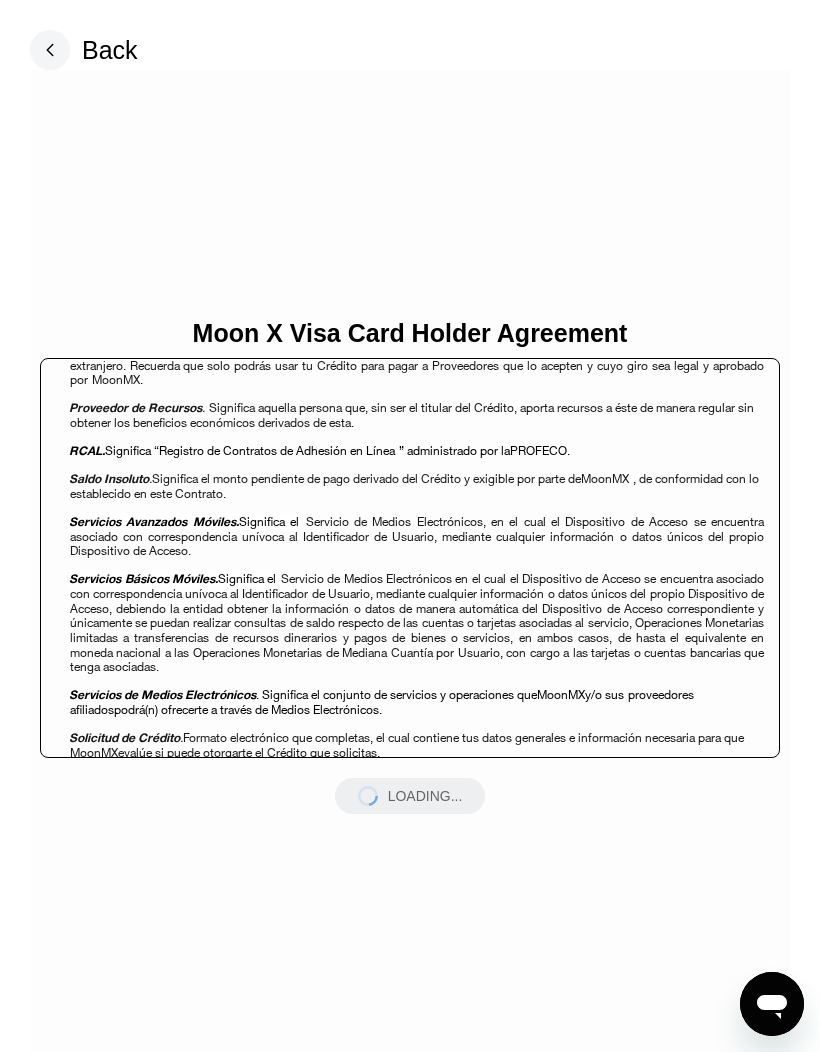 scroll, scrollTop: 2208, scrollLeft: 0, axis: vertical 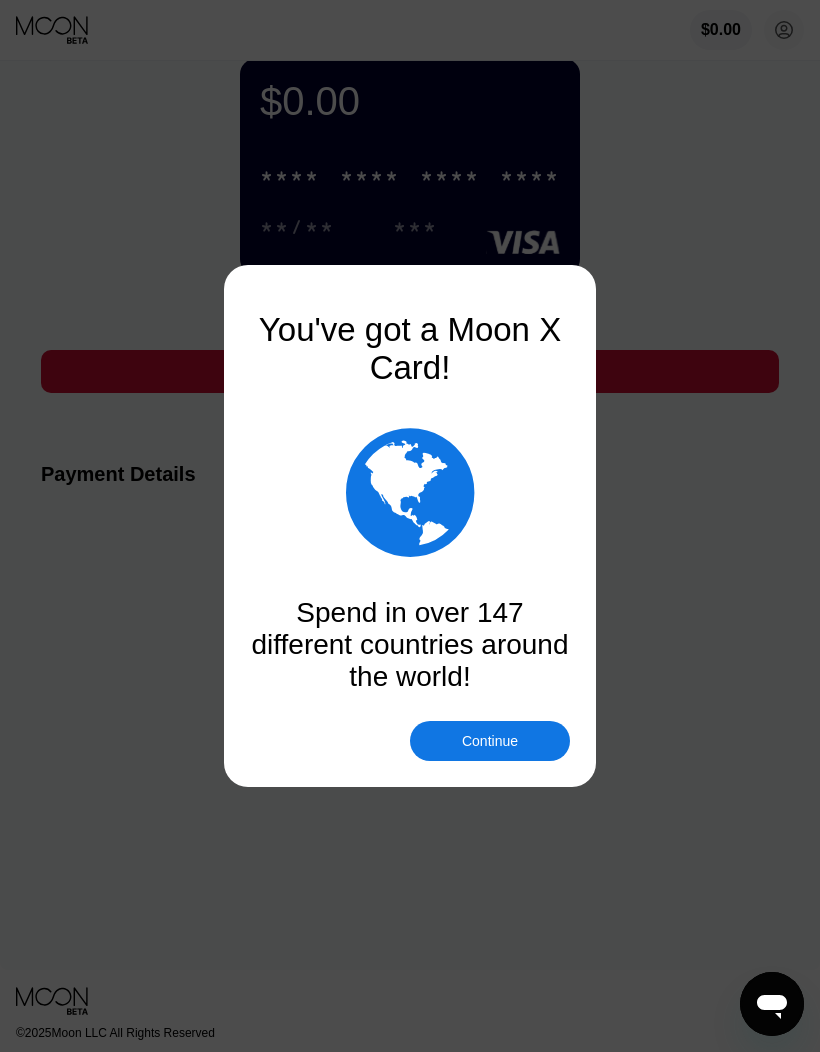 click on "Continue" at bounding box center [490, 741] 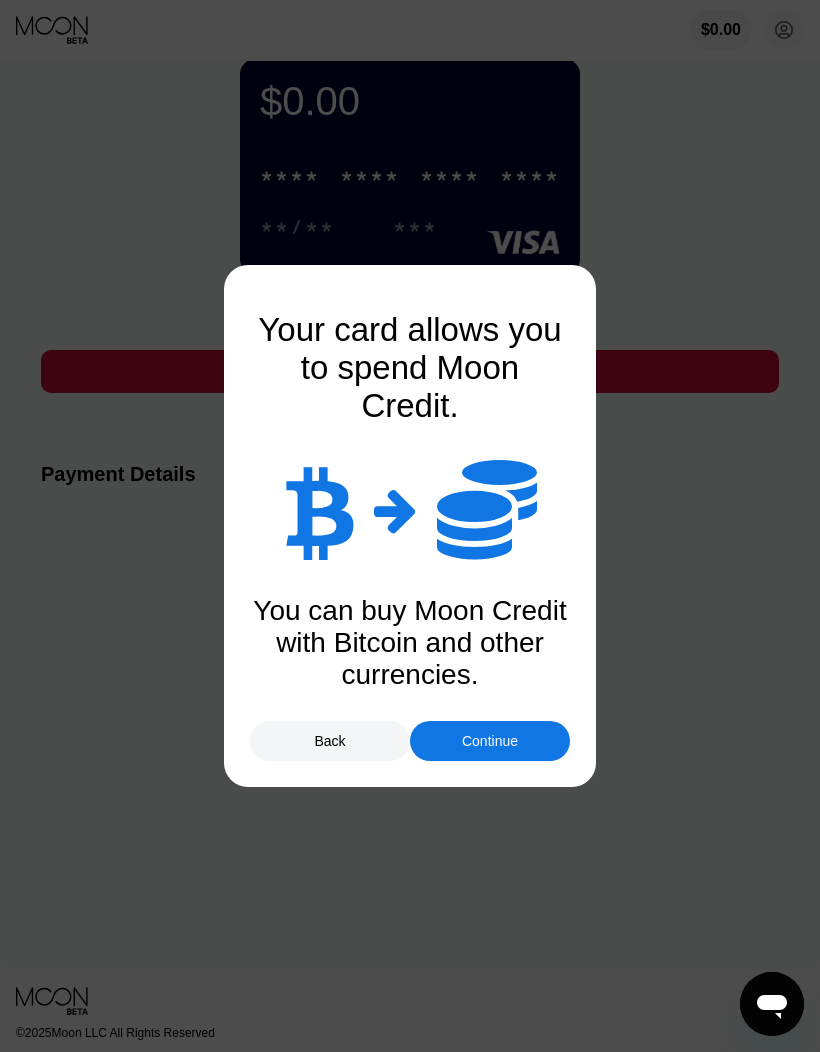 click on "Continue" at bounding box center [490, 741] 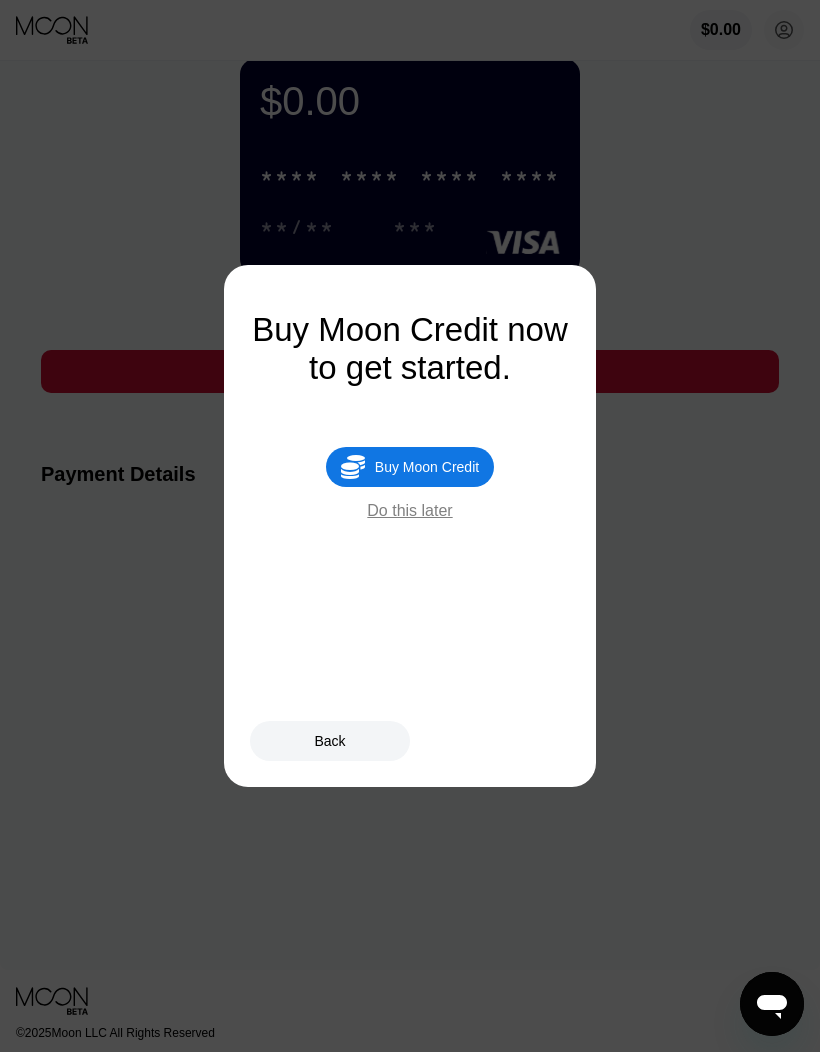 click on "Do this later" at bounding box center [409, 511] 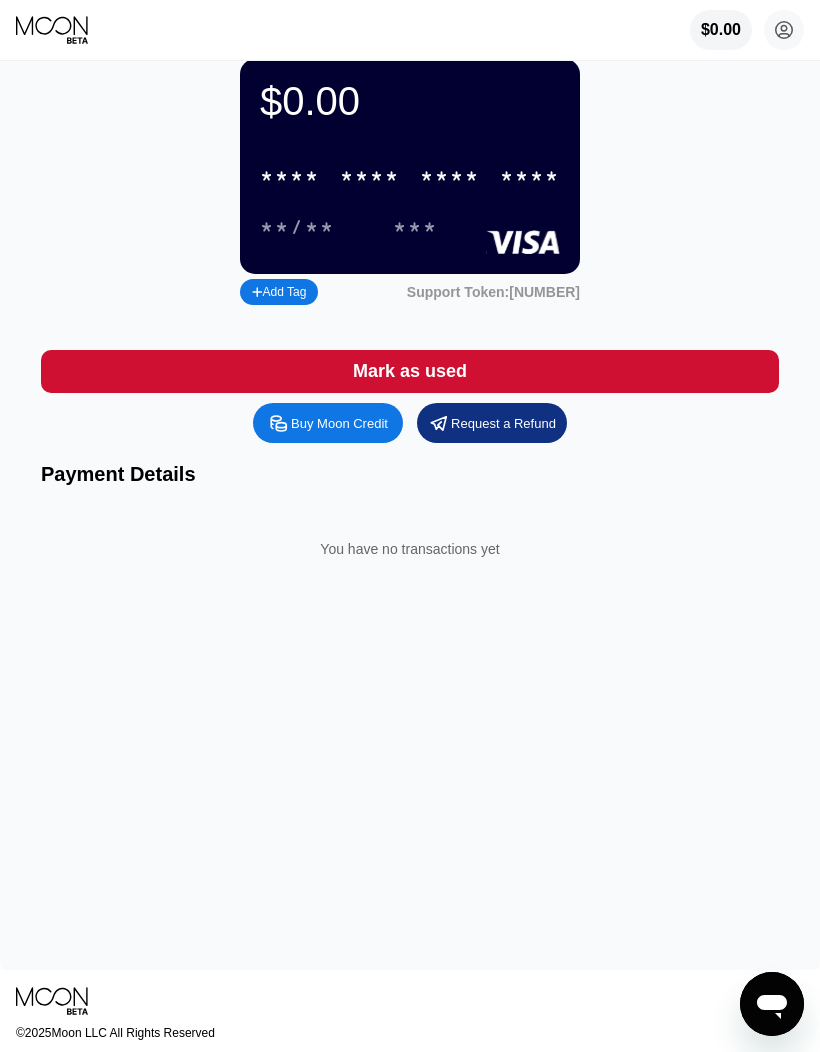 click on "* * * *" at bounding box center [290, 177] 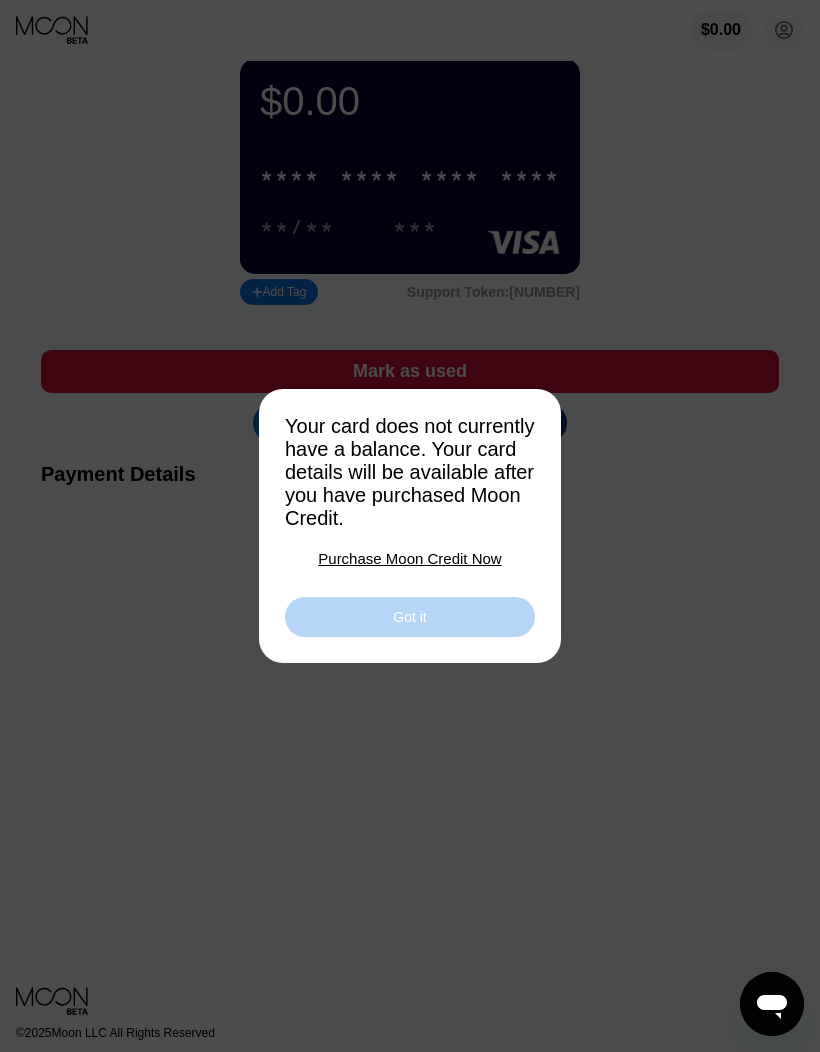 click on "Got it" at bounding box center [410, 617] 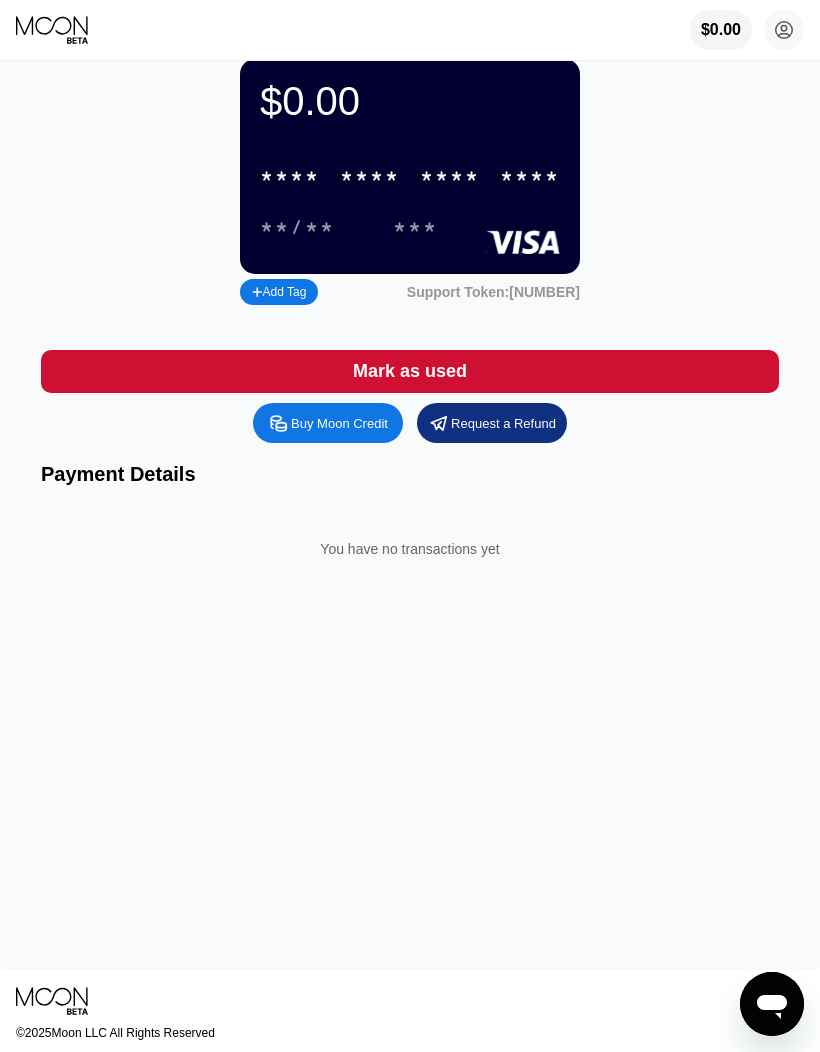 click on "* * * * * * * * * * * * ****" at bounding box center (410, 176) 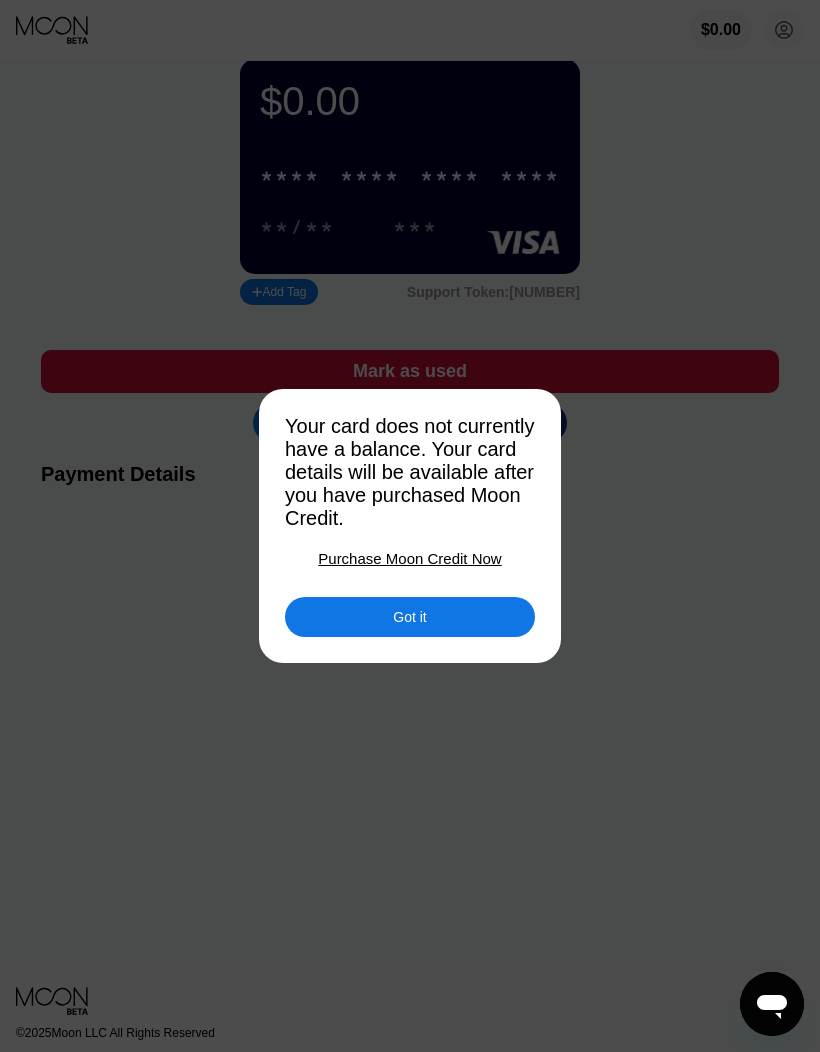 click on "Got it" at bounding box center (410, 617) 